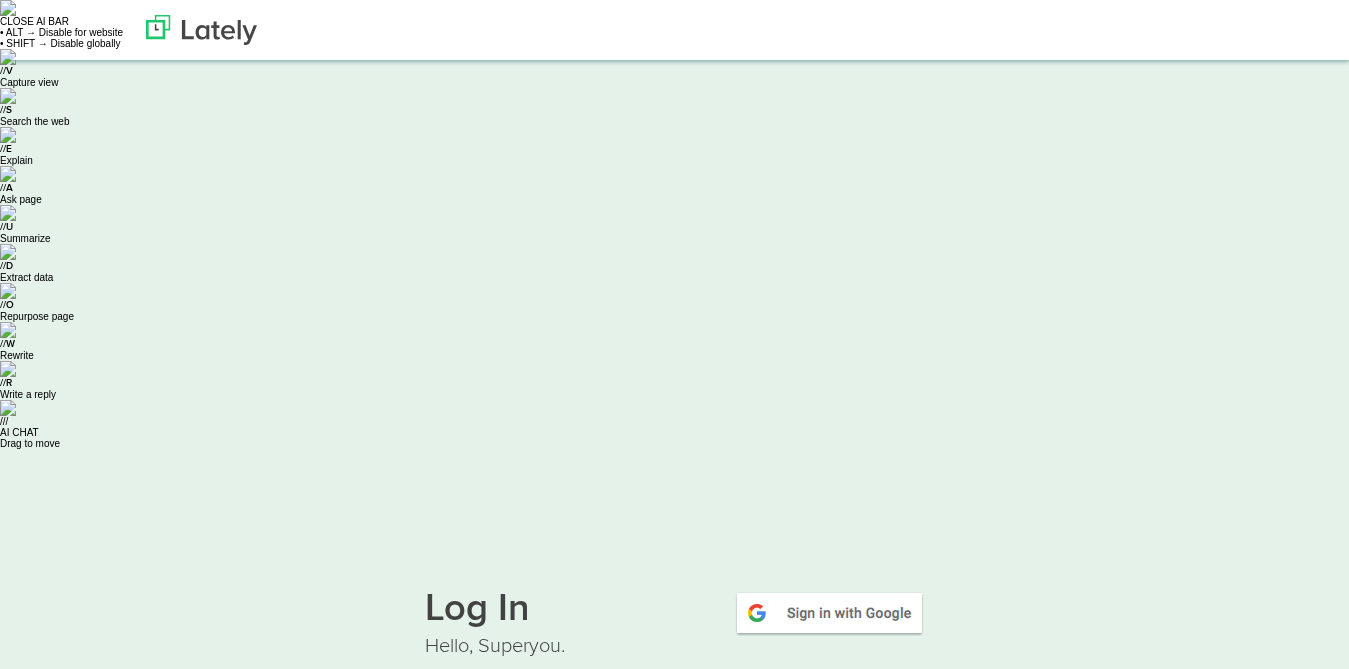 scroll, scrollTop: 0, scrollLeft: 0, axis: both 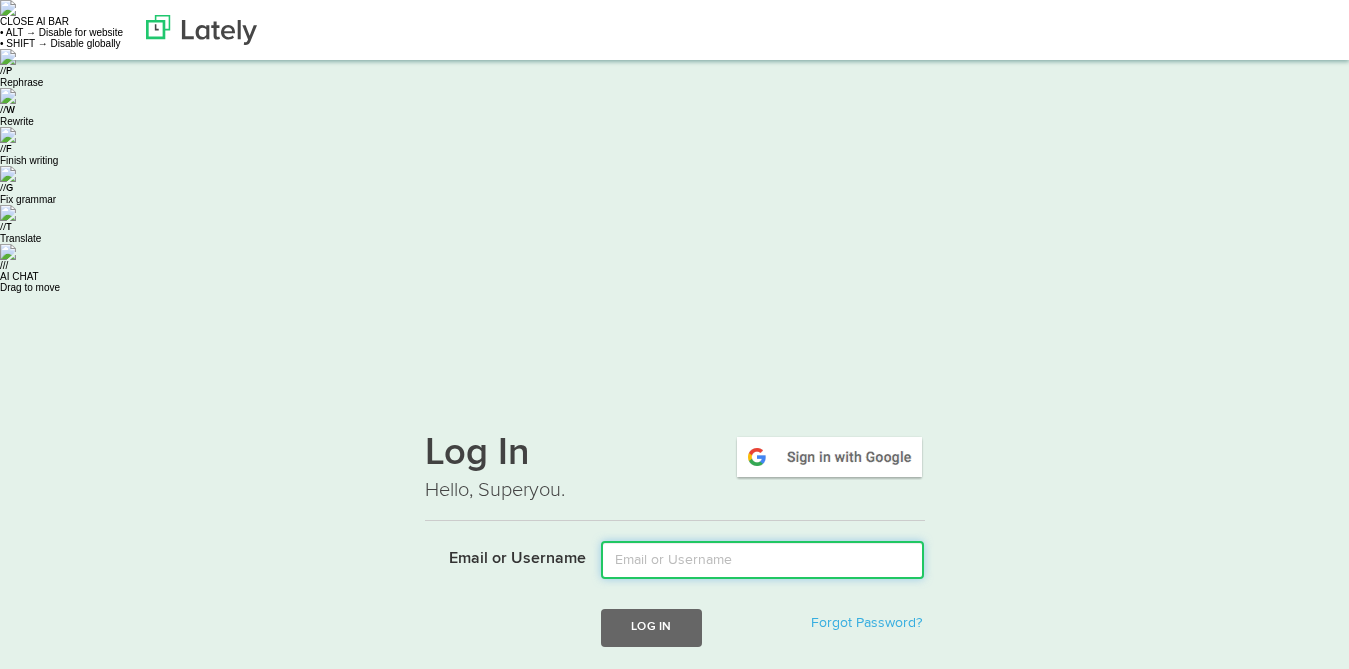click on "Email or Username" at bounding box center [762, 560] 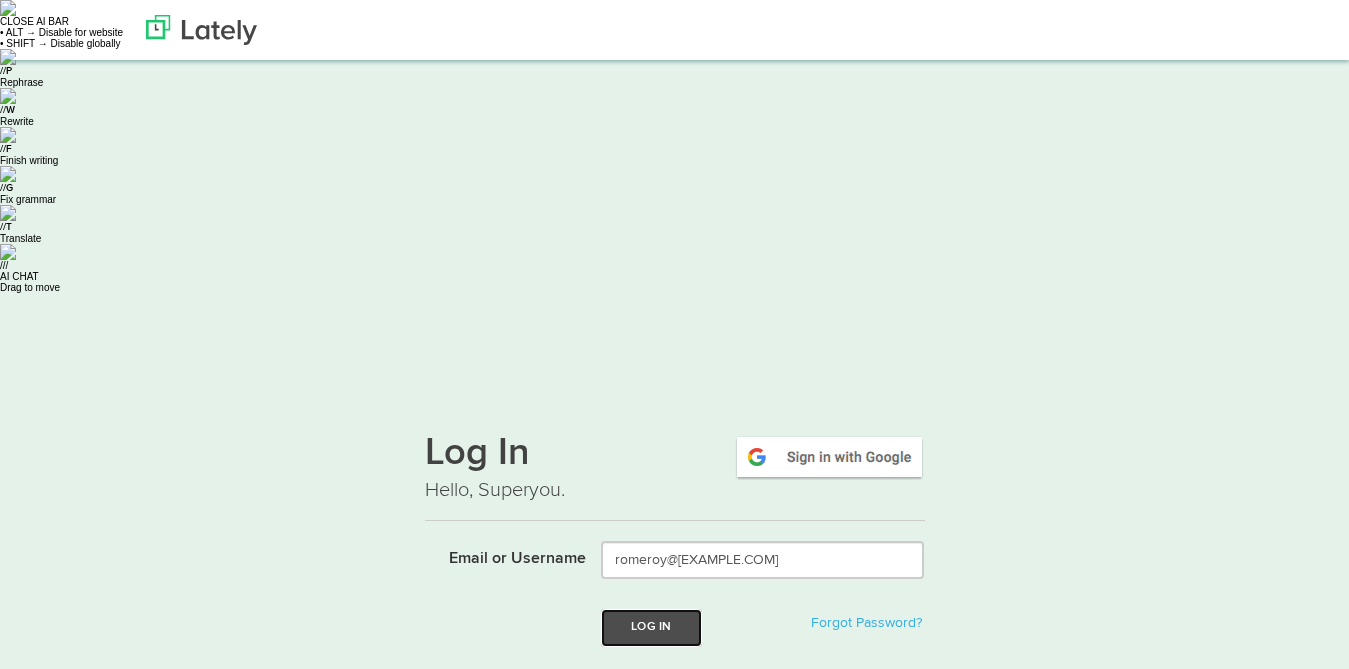click on "Log In" at bounding box center (651, 627) 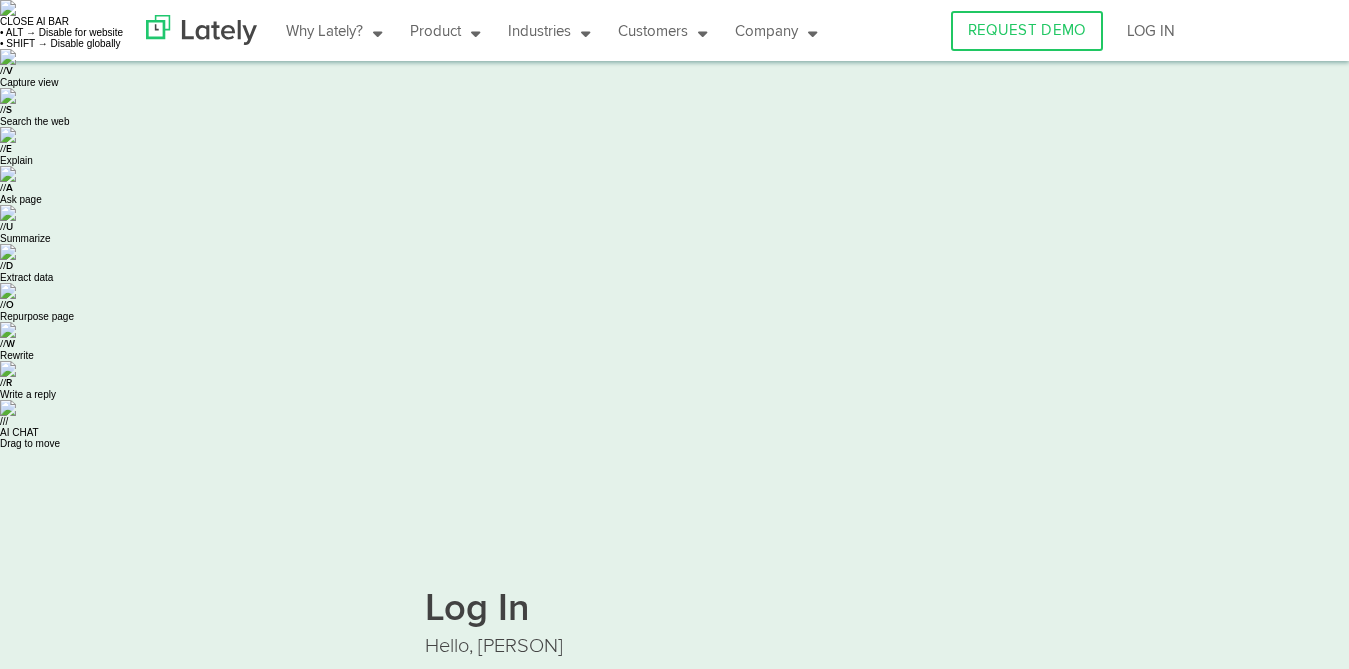 scroll, scrollTop: 0, scrollLeft: 0, axis: both 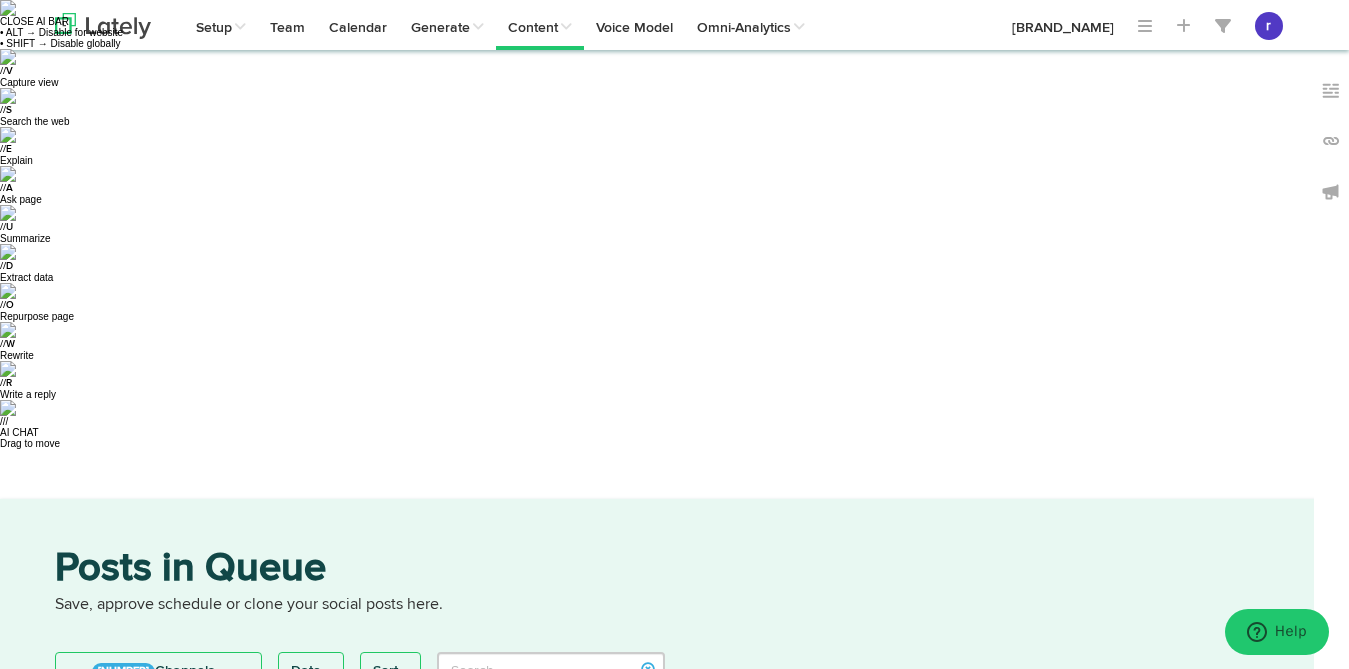 click on "Need Approval
43" at bounding box center [190, 805] 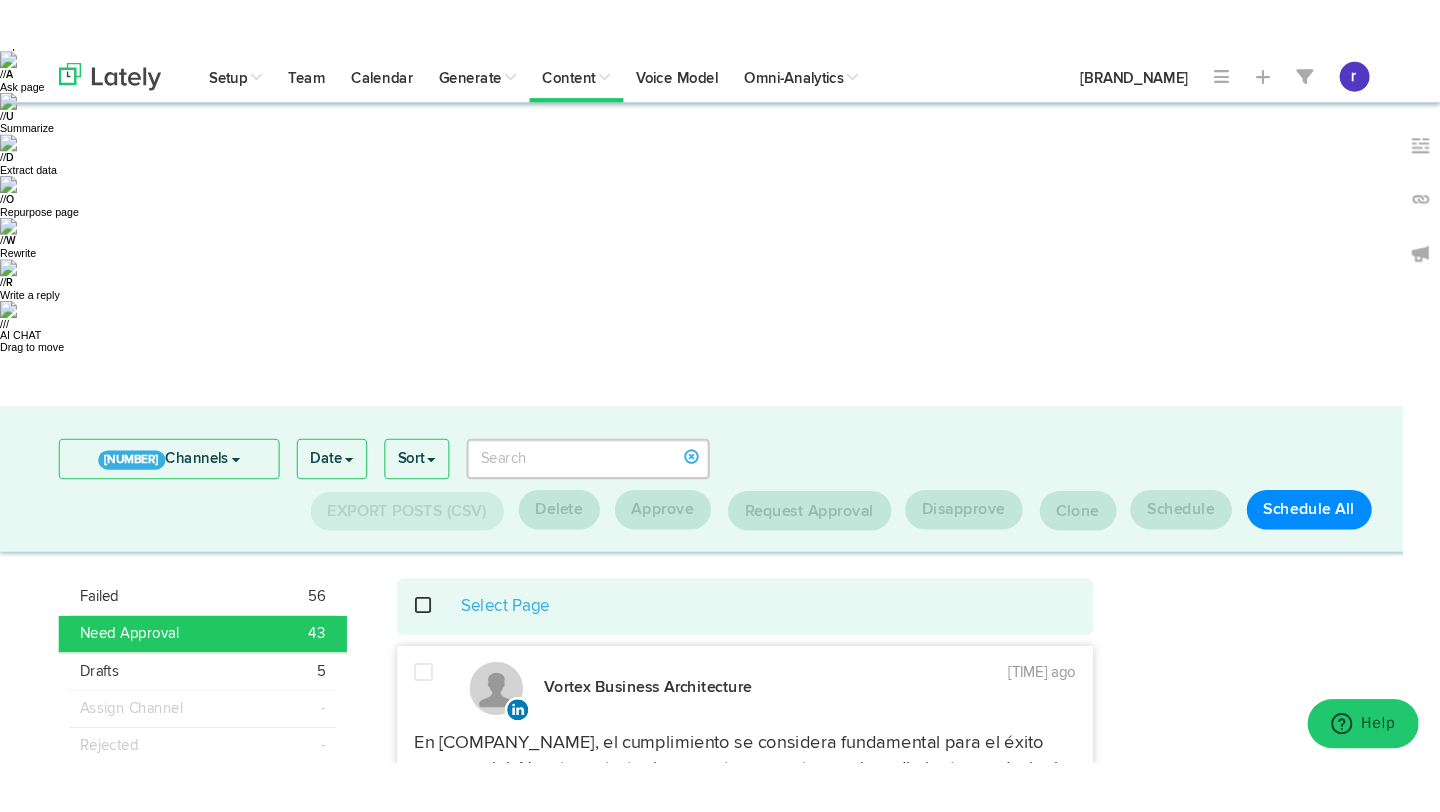 scroll, scrollTop: 0, scrollLeft: 0, axis: both 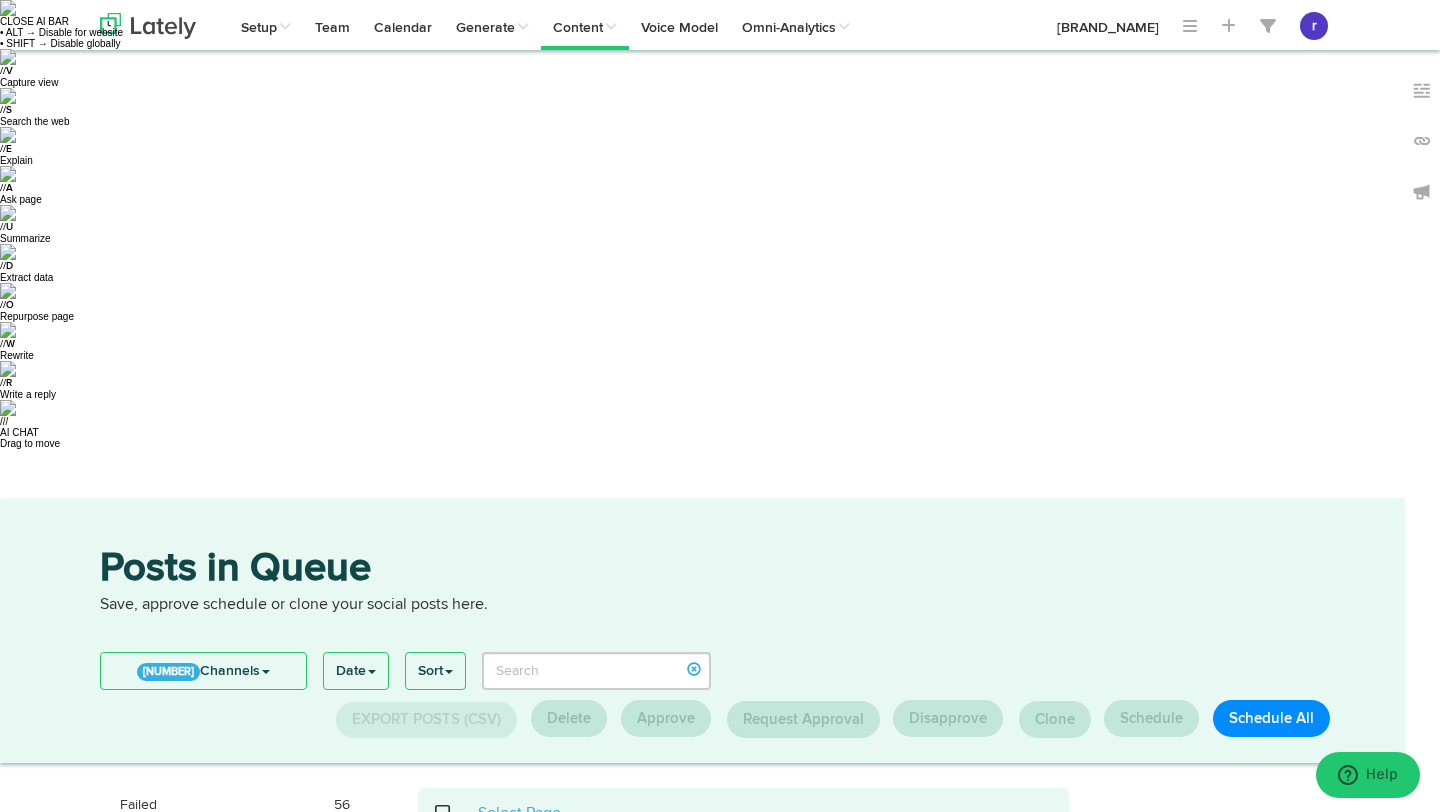 click at bounding box center [453, 813] 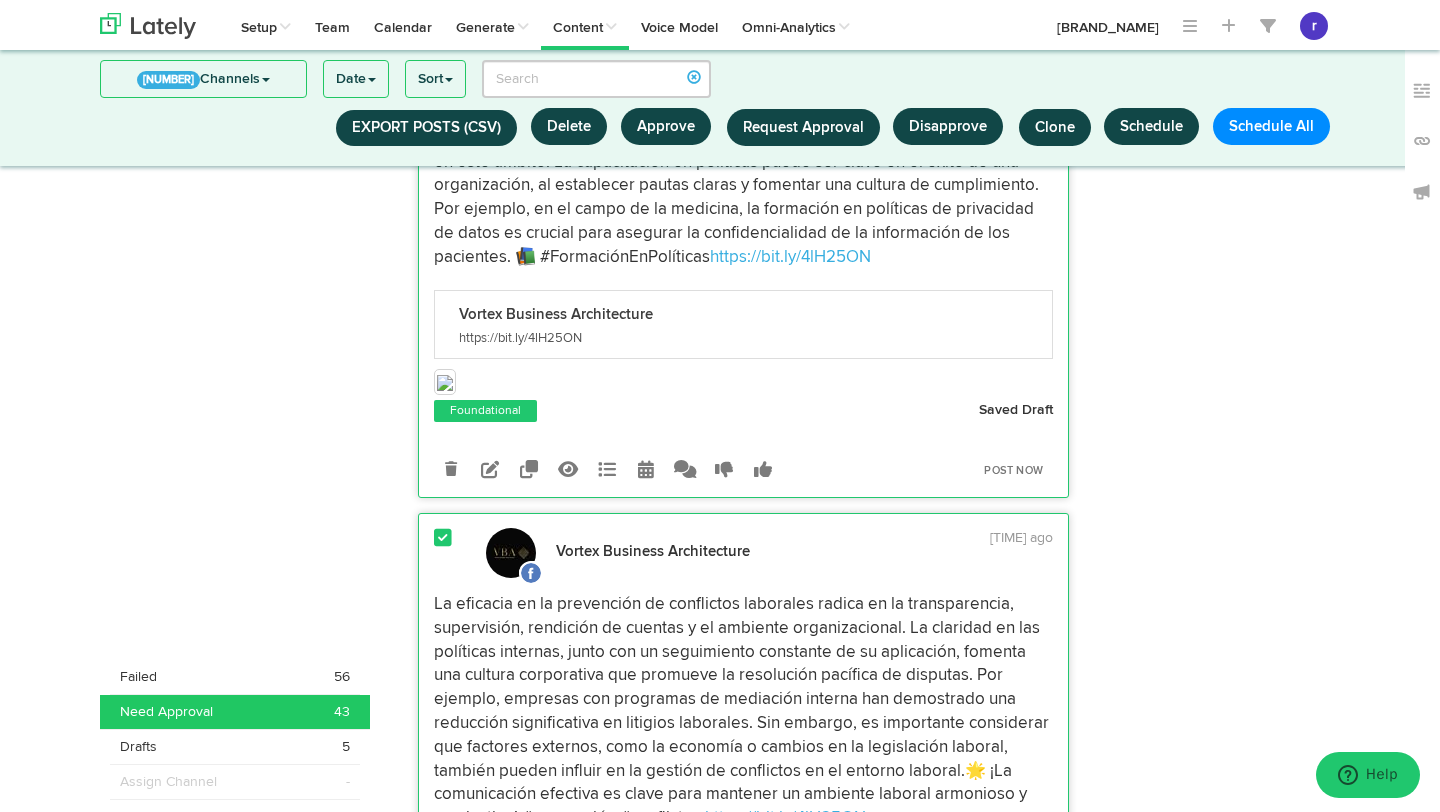 scroll, scrollTop: 4770, scrollLeft: 0, axis: vertical 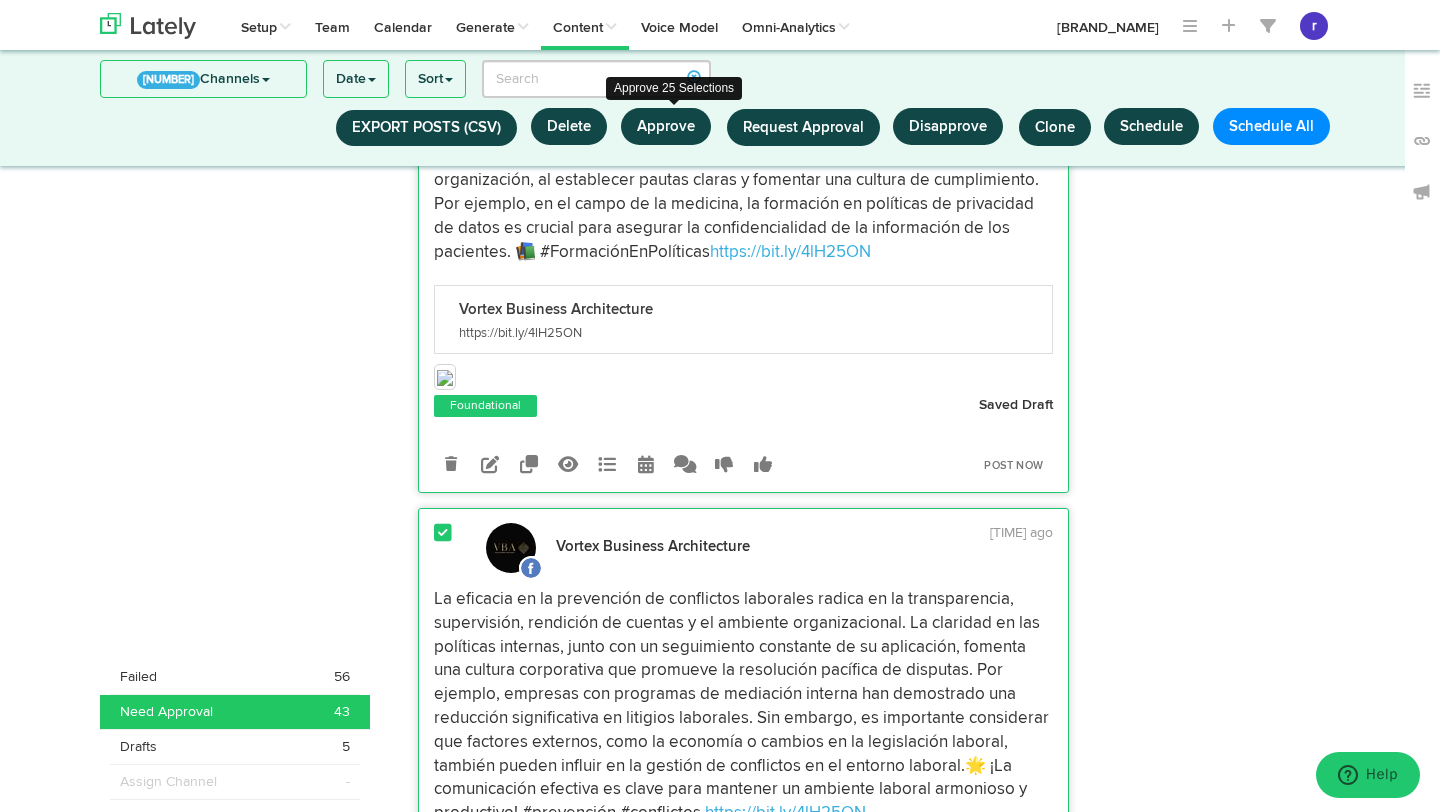 click on "Approve" at bounding box center (666, 126) 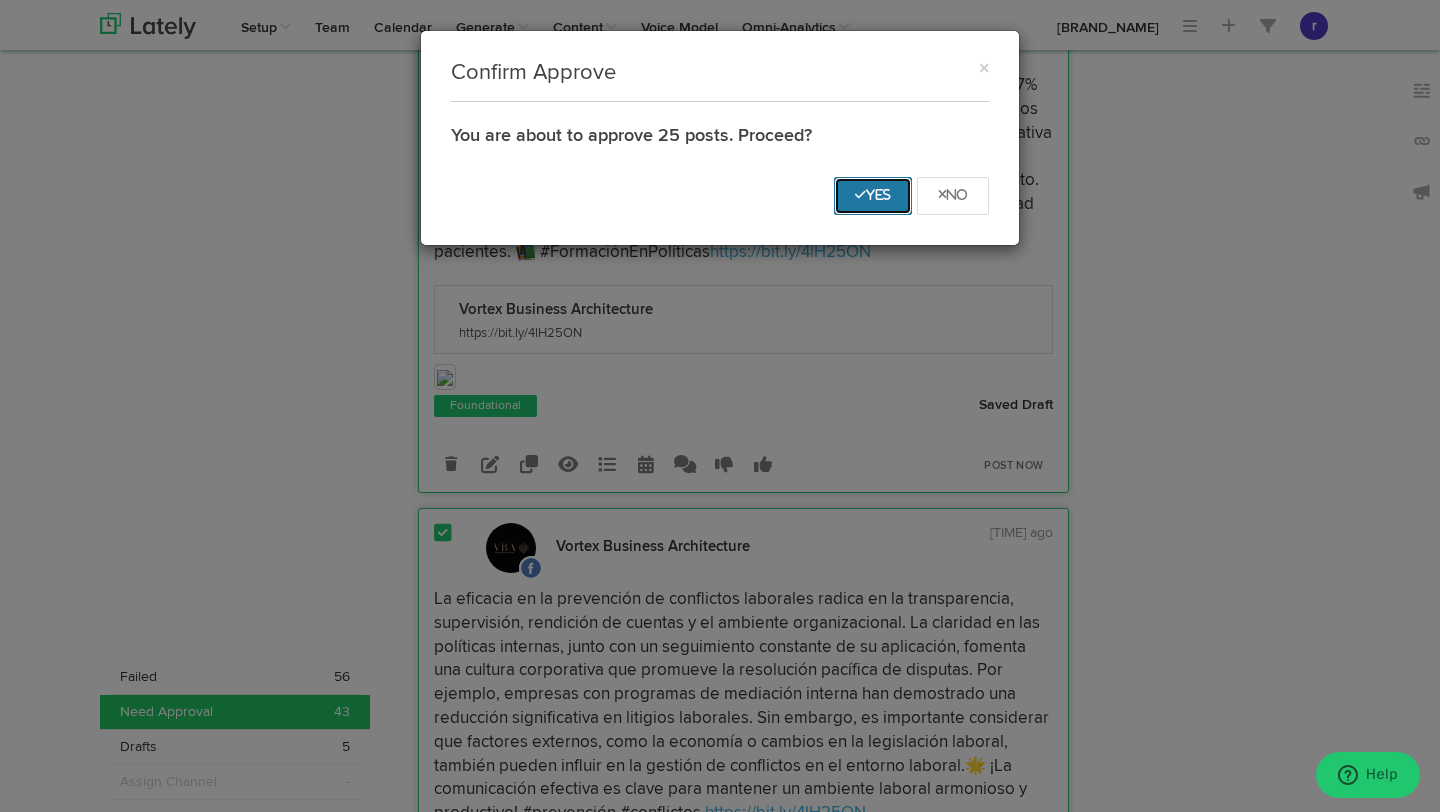 click on "Yes" at bounding box center (873, 196) 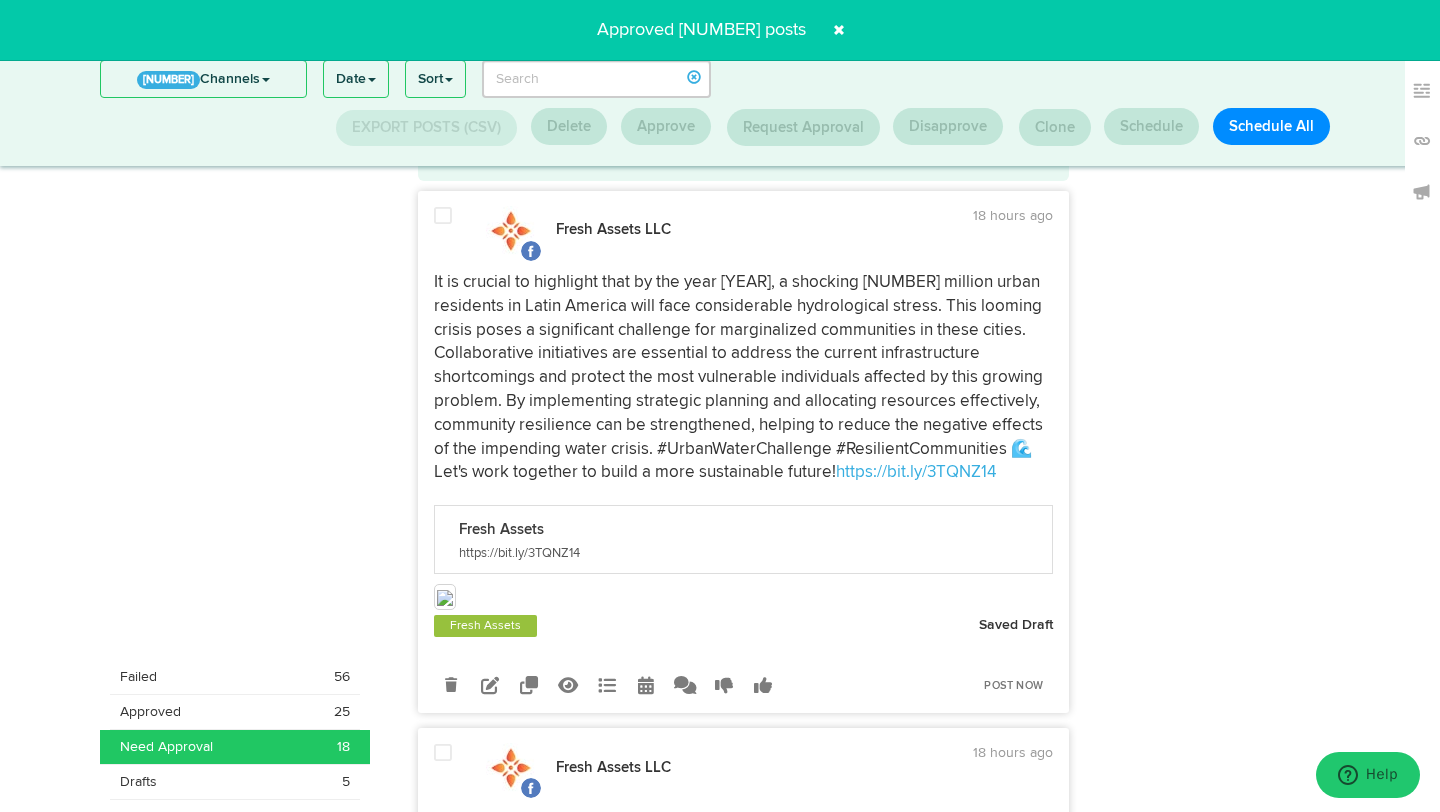 scroll, scrollTop: 0, scrollLeft: 0, axis: both 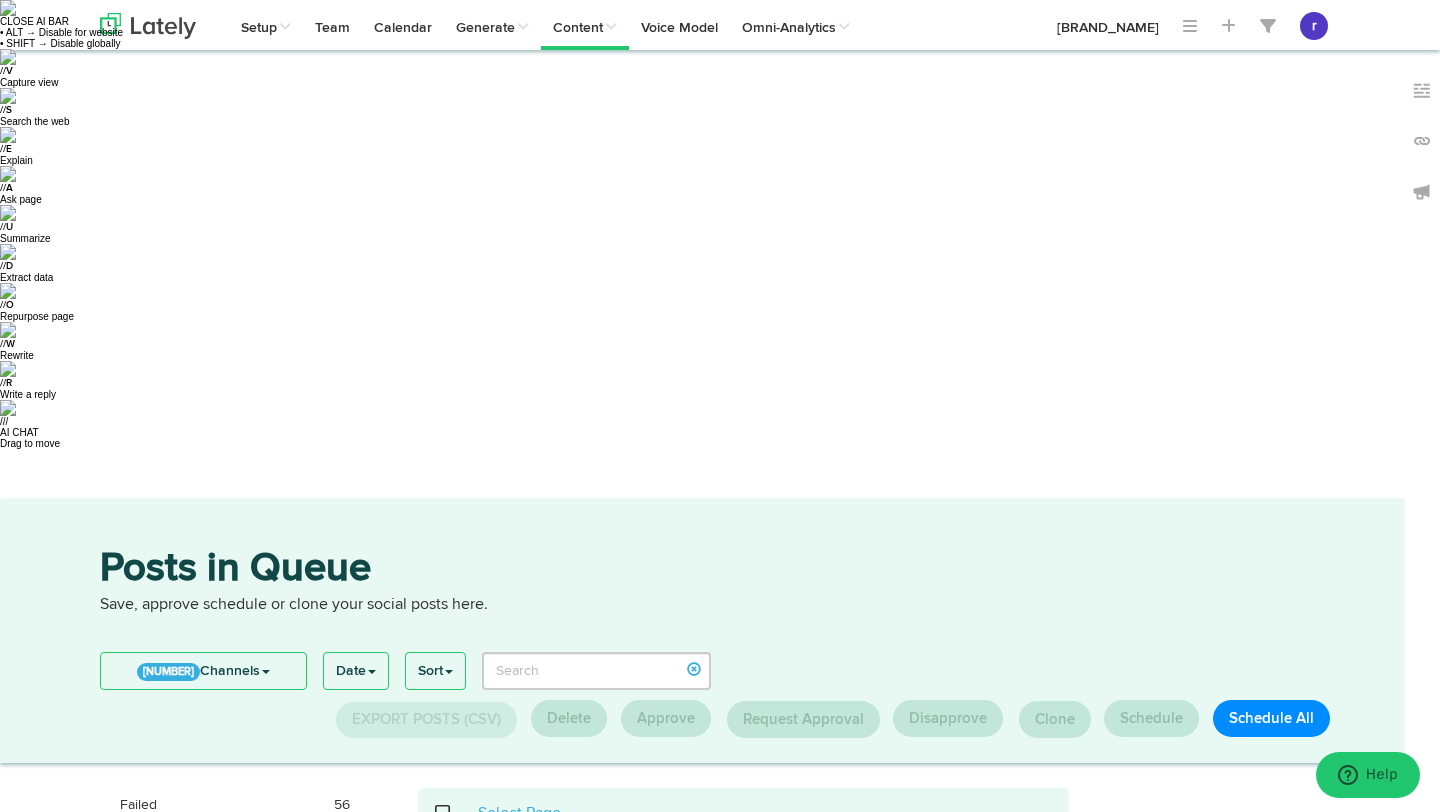 click at bounding box center (453, 813) 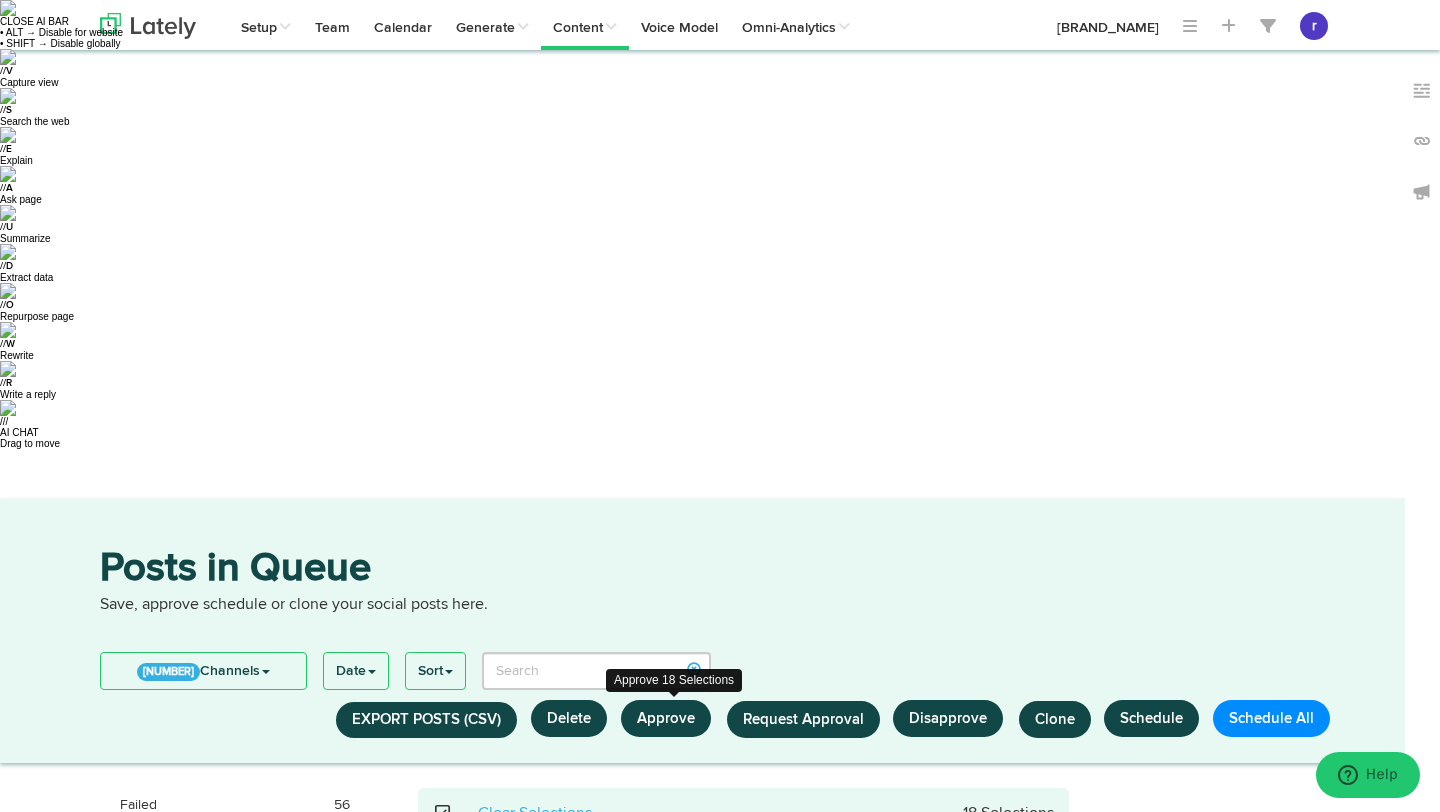 click on "Approve" at bounding box center (666, 718) 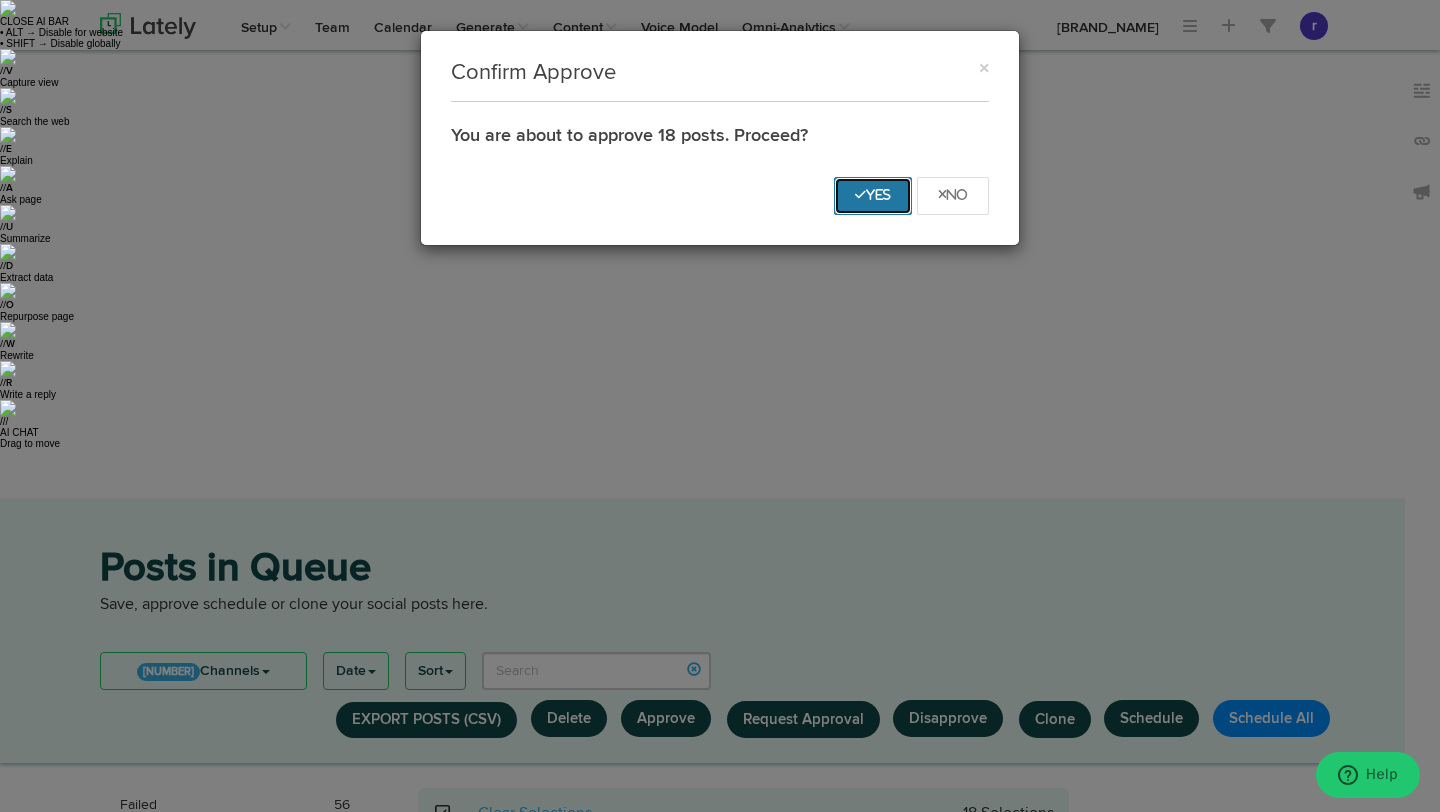 click on "Yes" at bounding box center (873, 196) 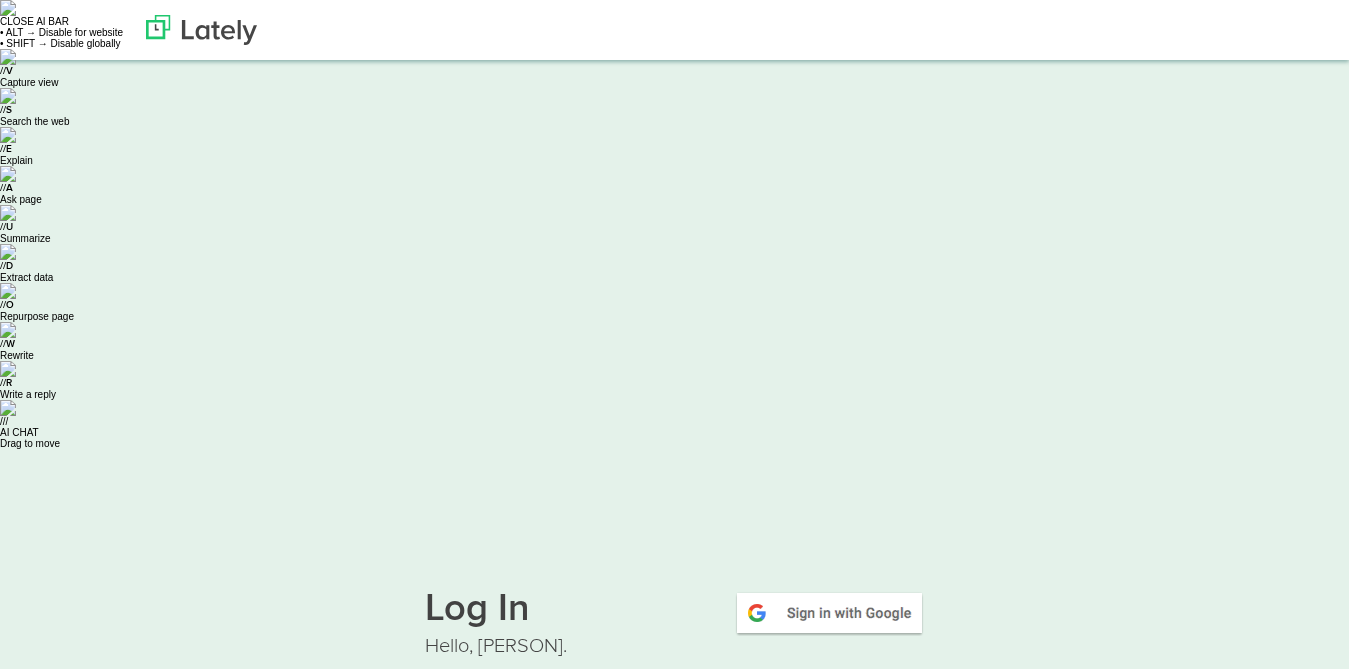 scroll, scrollTop: 0, scrollLeft: 0, axis: both 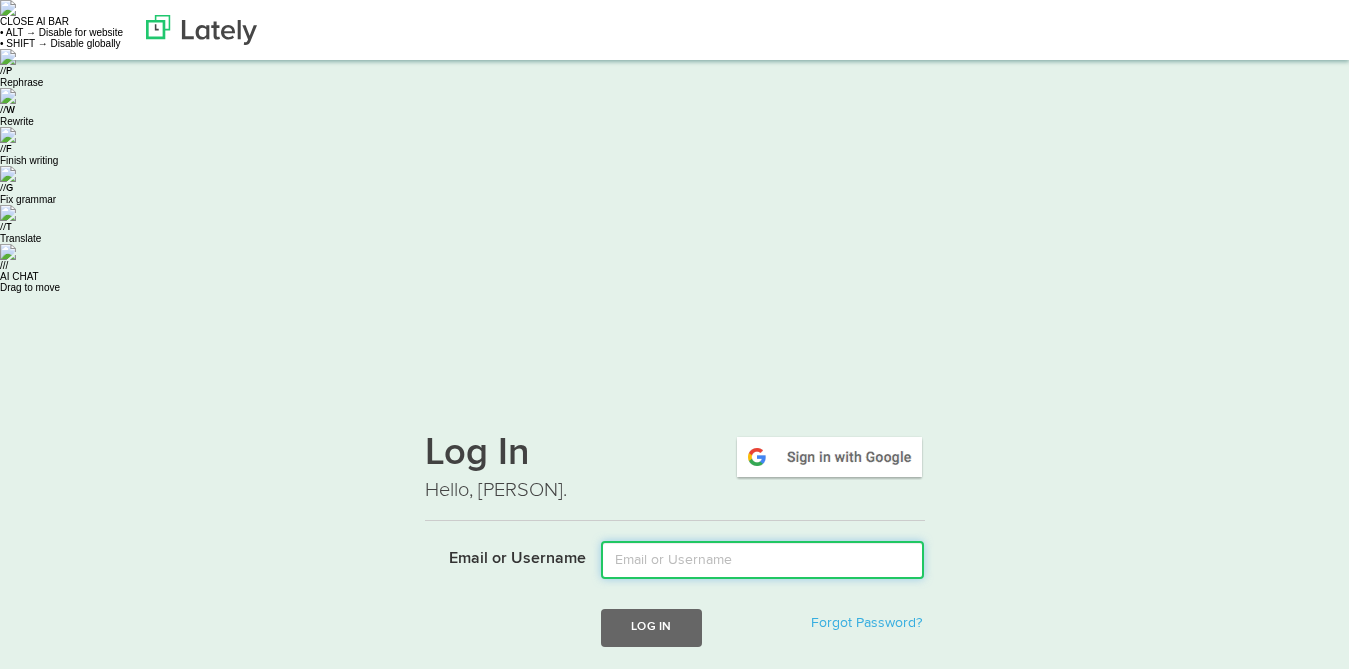 click on "Email or Username" at bounding box center [762, 560] 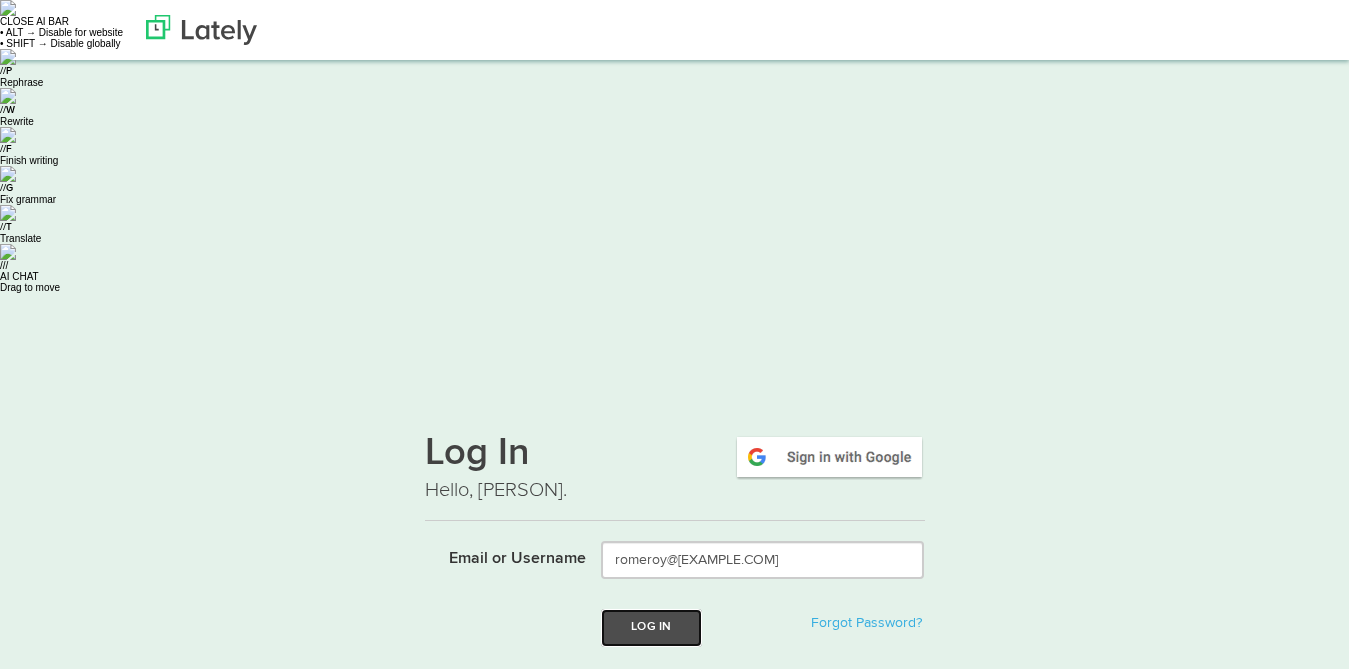 click on "Log In" at bounding box center (651, 627) 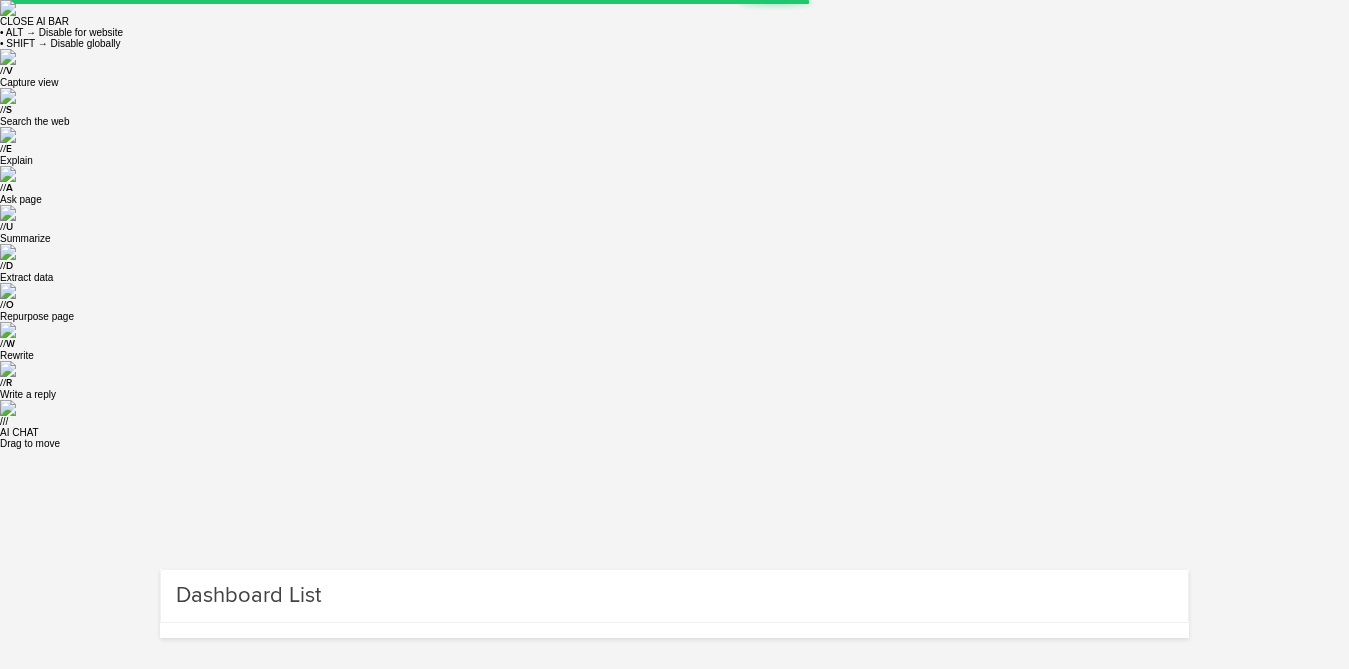 scroll, scrollTop: 0, scrollLeft: 0, axis: both 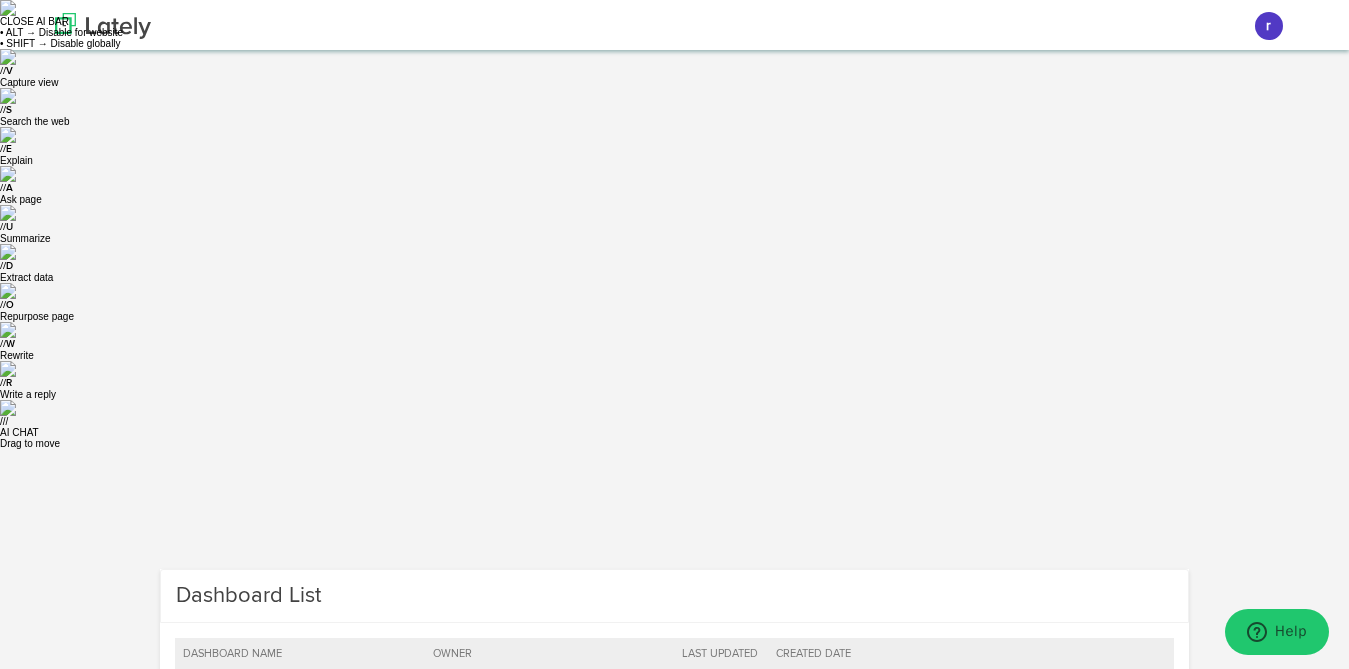 click on "[BRAND]" at bounding box center [300, 694] 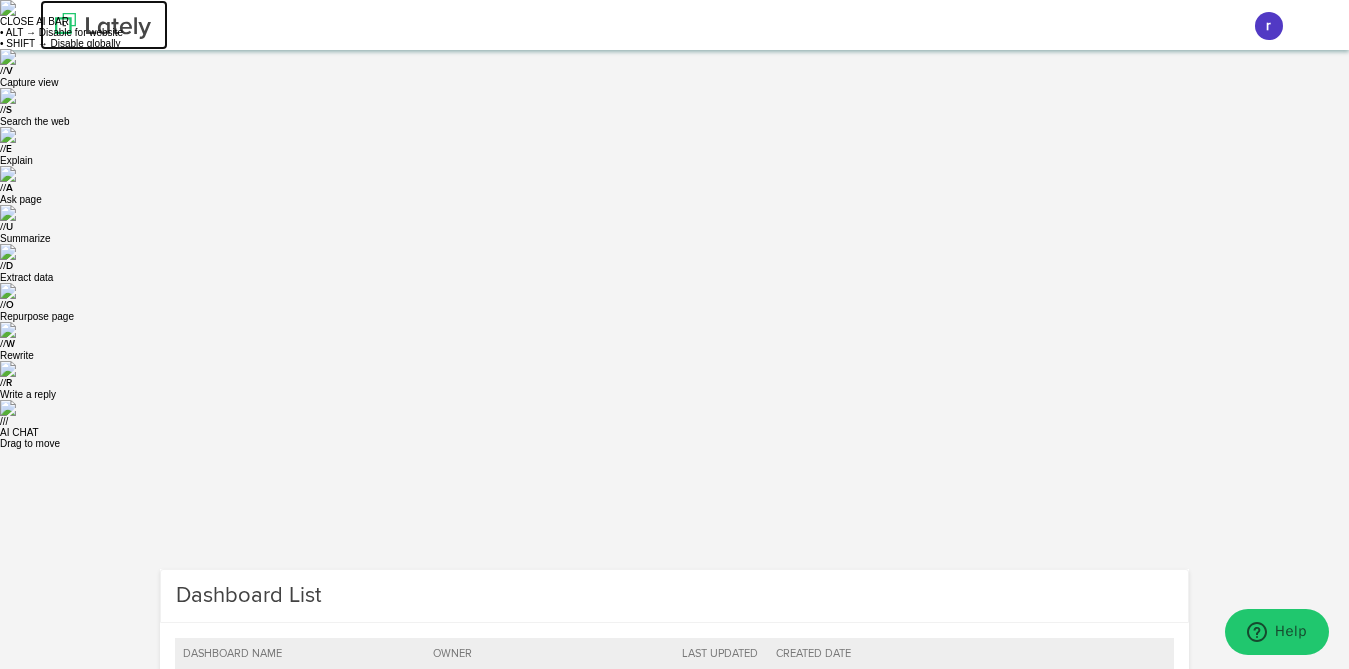 click at bounding box center [103, 26] 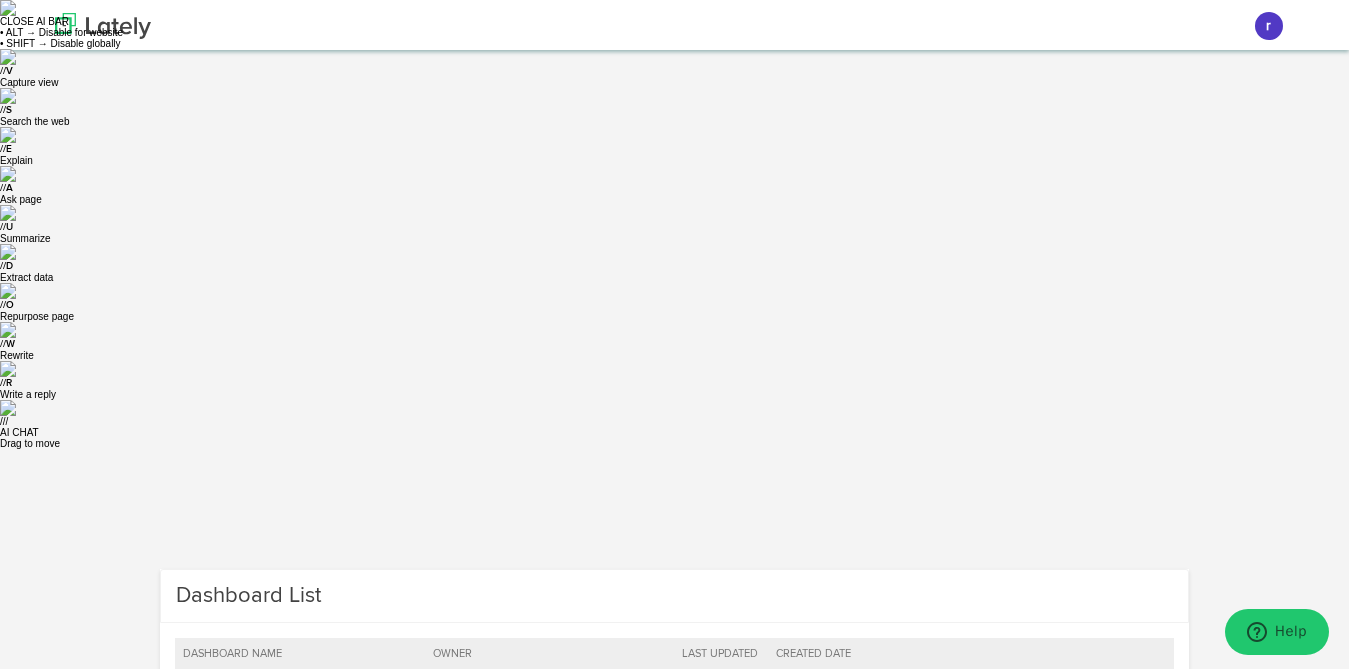 click on "02/07/2025" at bounding box center (814, 694) 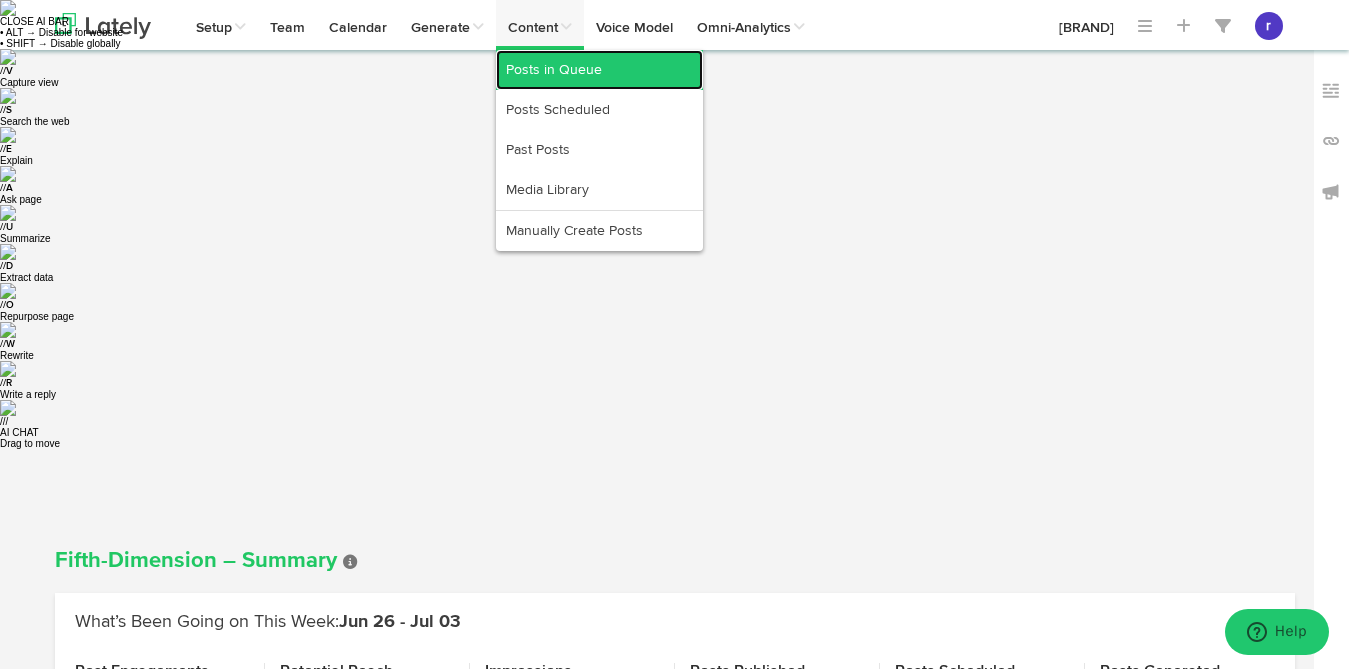 click on "Posts in Queue" at bounding box center (599, 70) 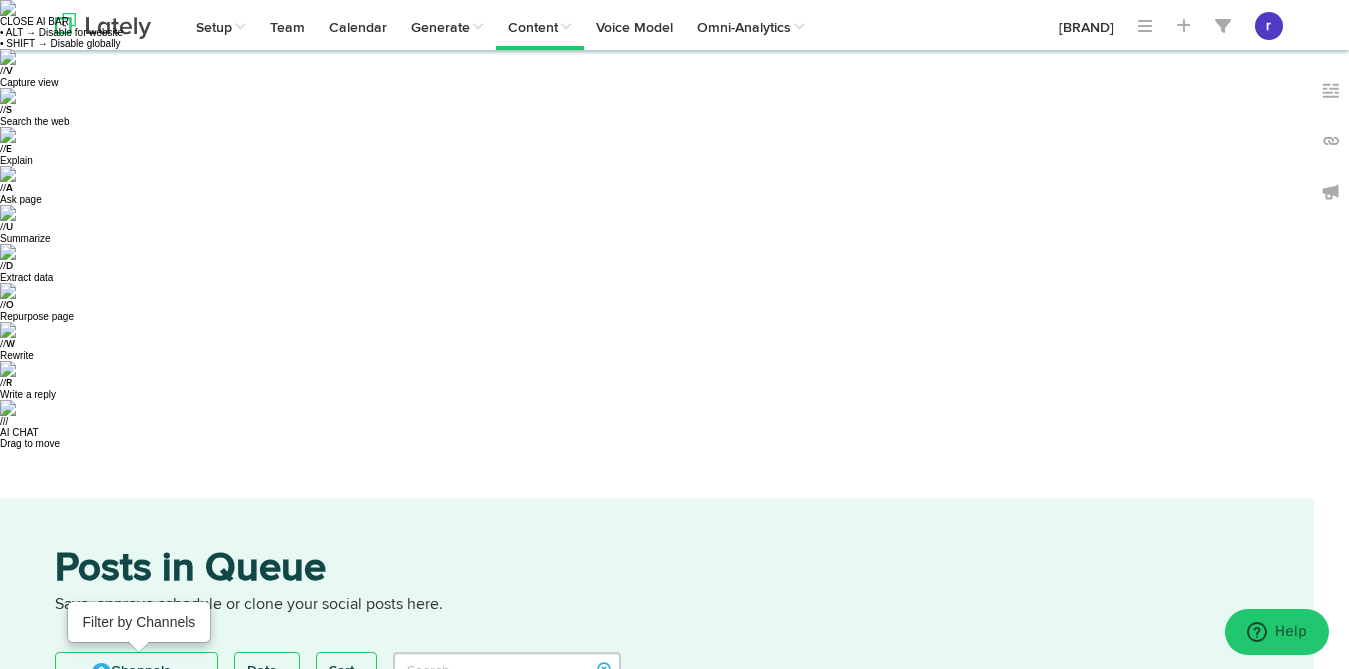 click at bounding box center (177, 672) 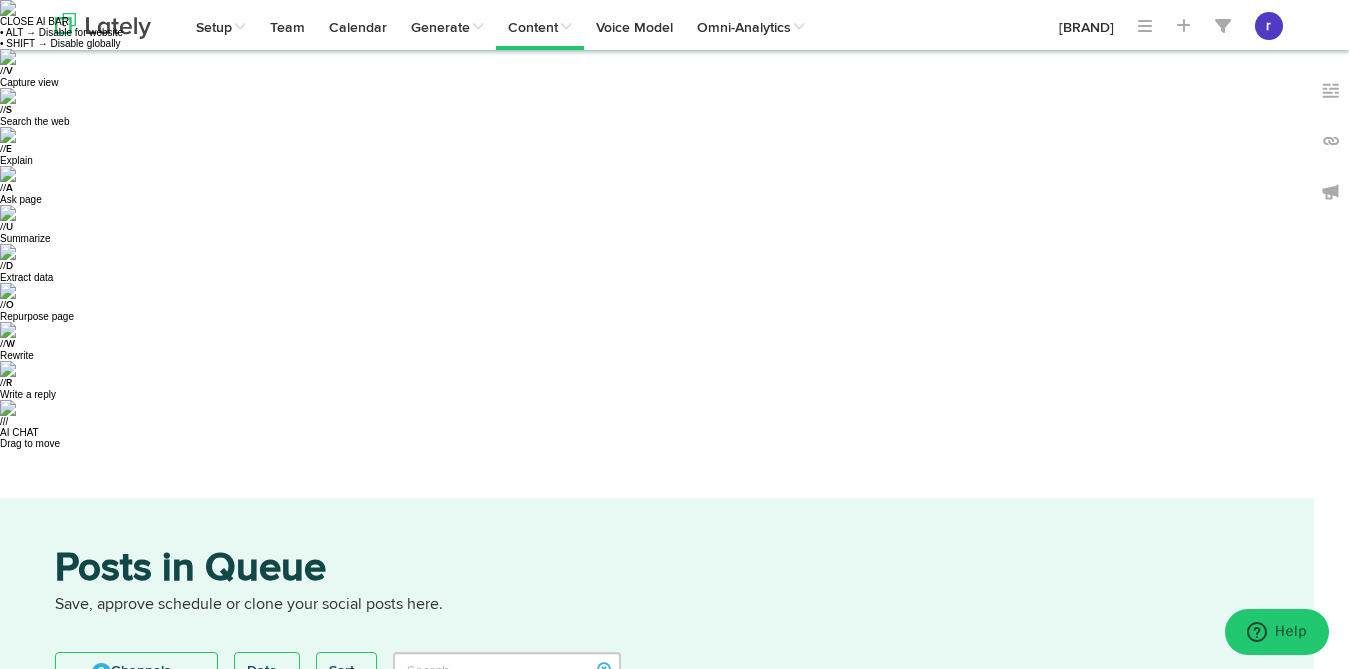 click on "Vortex Business Architect" at bounding box center (195, 713) 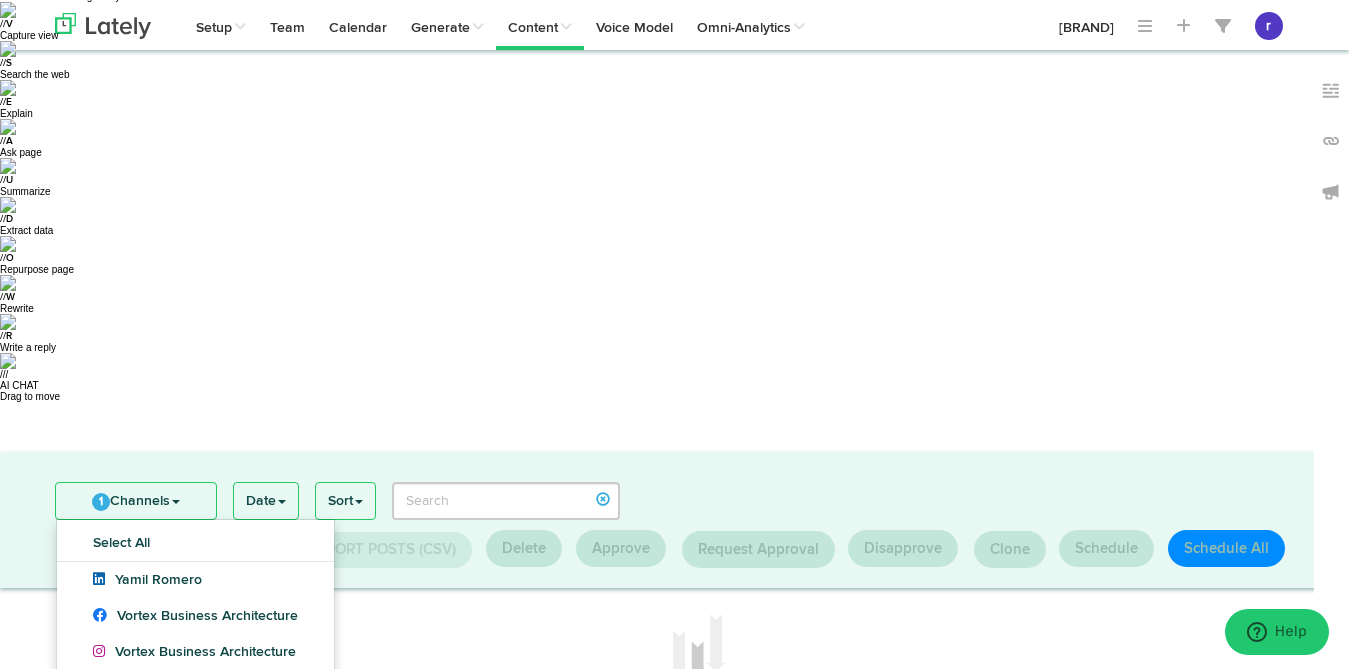 scroll, scrollTop: 48, scrollLeft: 0, axis: vertical 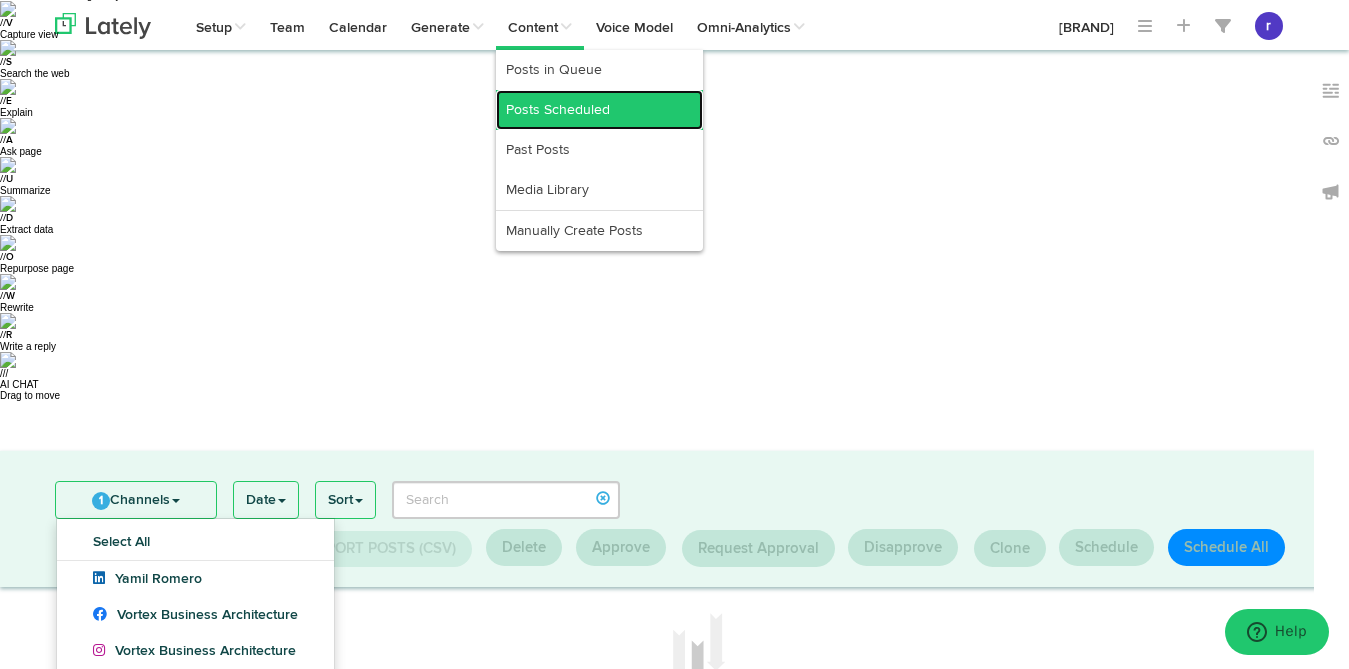 click on "Posts Scheduled" at bounding box center (599, 110) 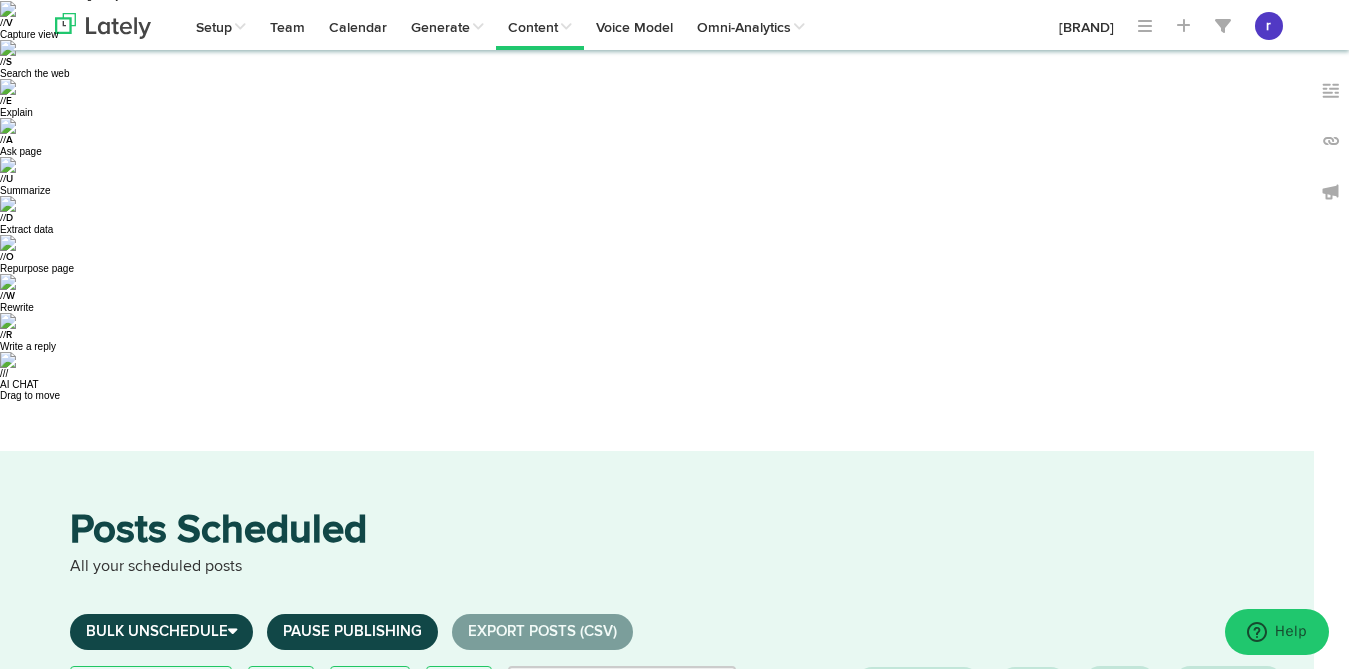 scroll, scrollTop: 48, scrollLeft: 0, axis: vertical 